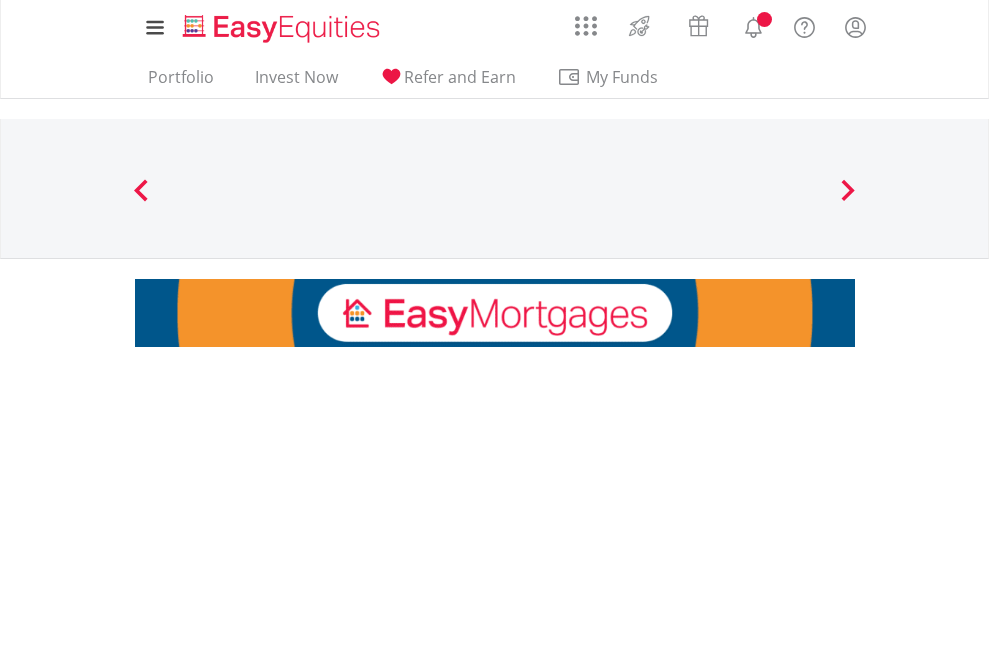 scroll, scrollTop: 0, scrollLeft: 0, axis: both 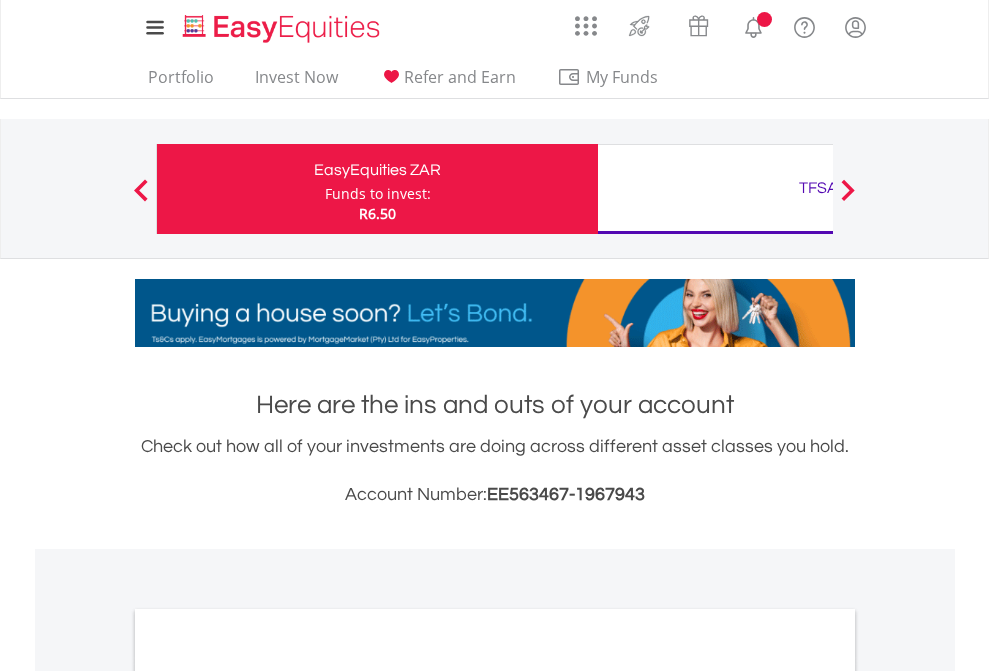 click on "Funds to invest:" at bounding box center (378, 194) 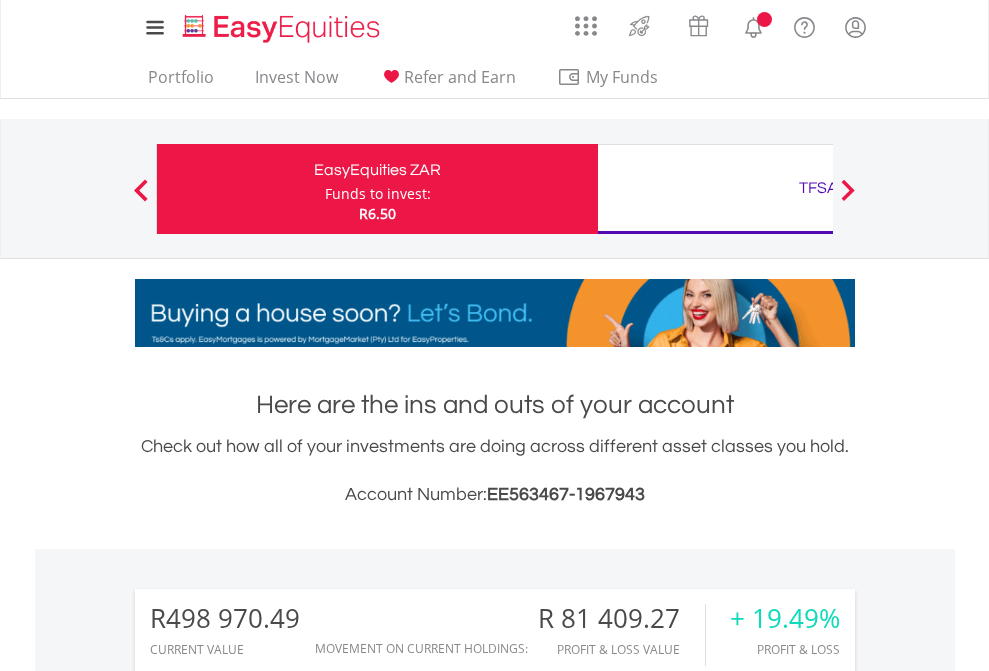 scroll, scrollTop: 999808, scrollLeft: 999687, axis: both 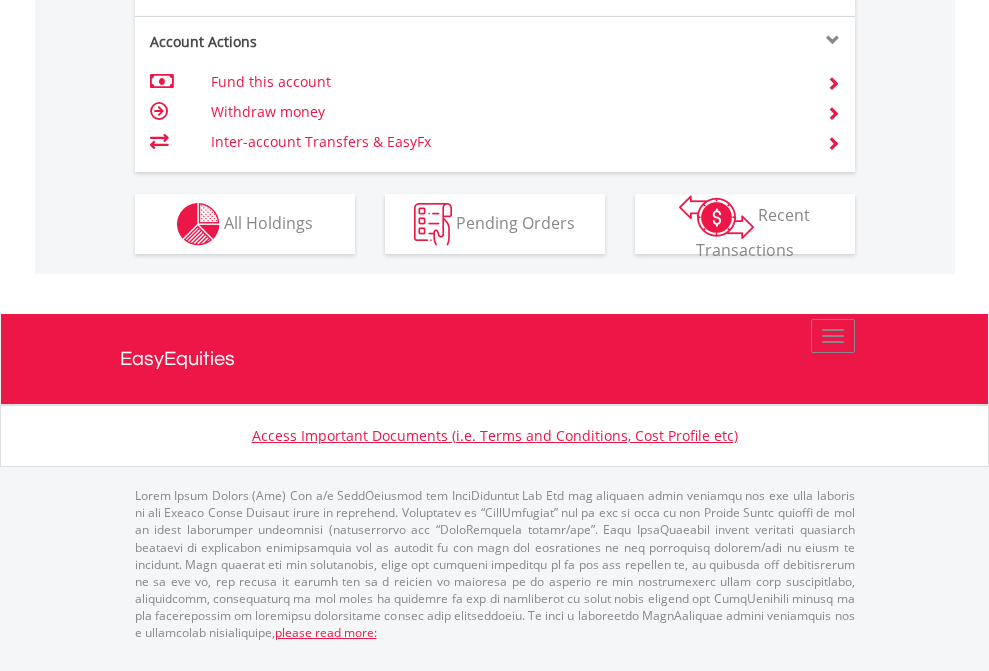 click on "Investment types" at bounding box center [706, -337] 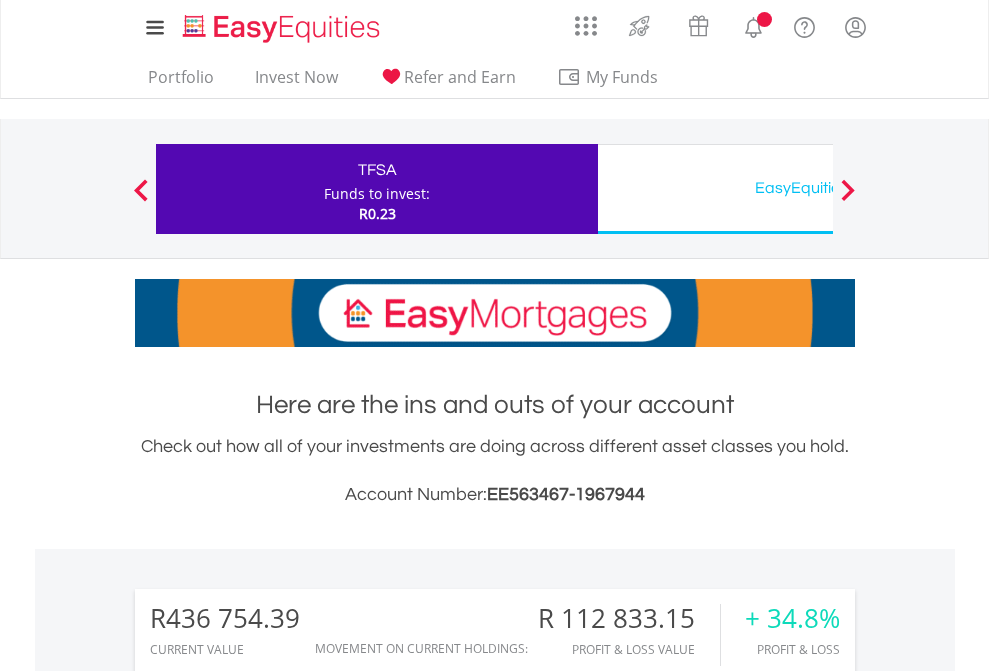 scroll, scrollTop: 0, scrollLeft: 0, axis: both 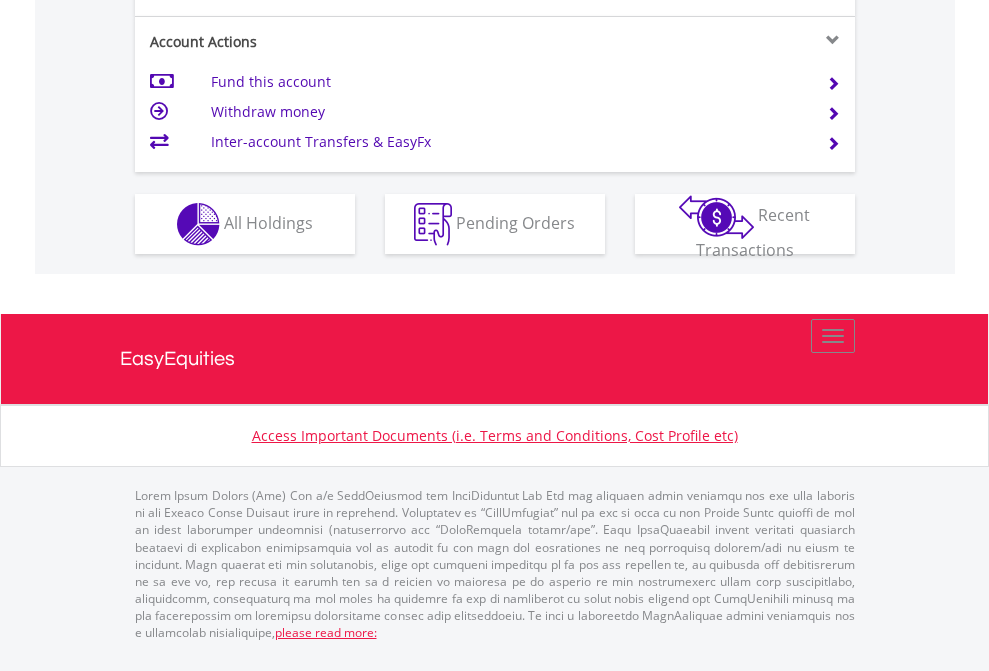 click on "Investment types" at bounding box center (706, -337) 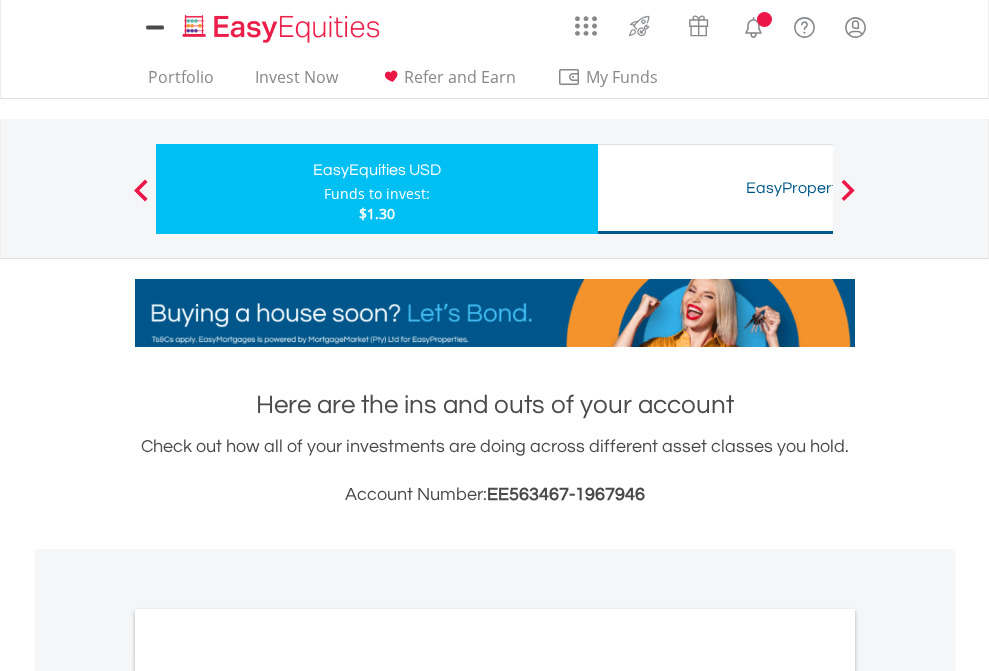 scroll, scrollTop: 0, scrollLeft: 0, axis: both 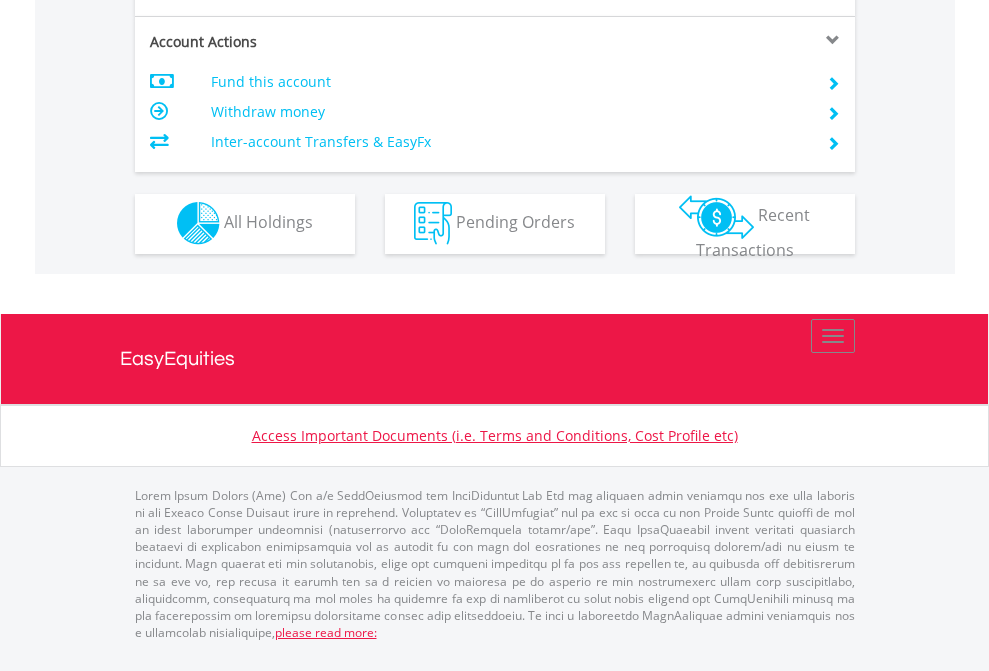click on "Investment types" at bounding box center (706, -337) 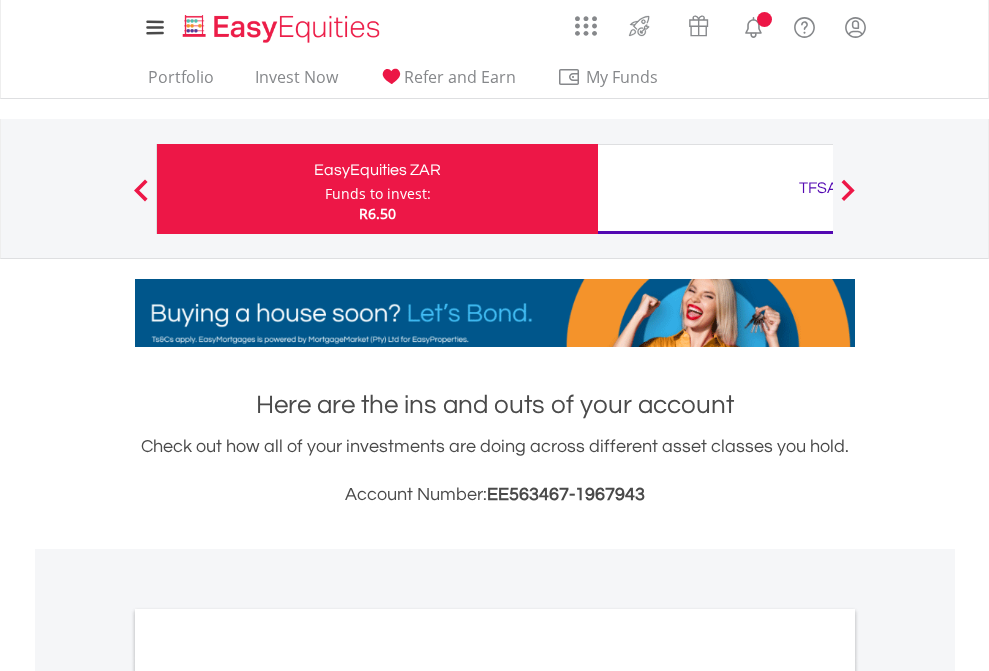 scroll, scrollTop: 1202, scrollLeft: 0, axis: vertical 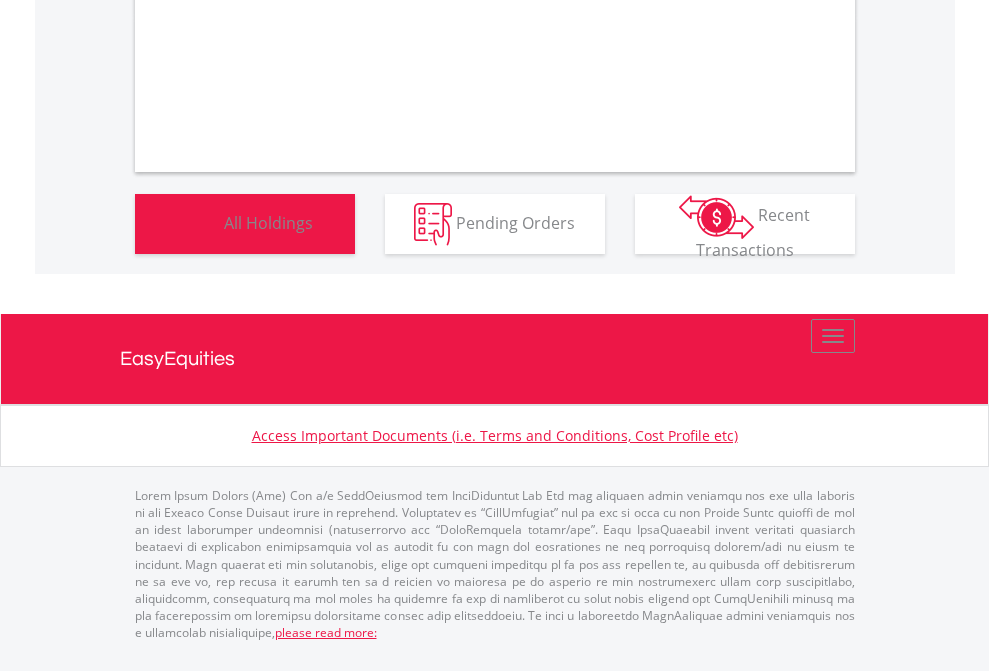 click on "All Holdings" at bounding box center [268, 222] 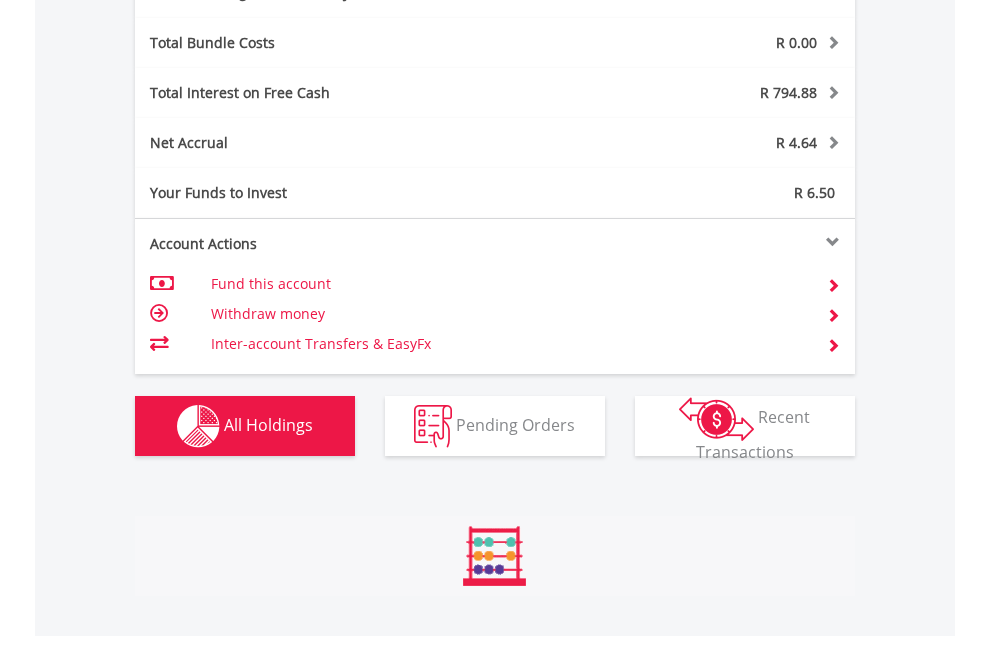 scroll, scrollTop: 999808, scrollLeft: 999687, axis: both 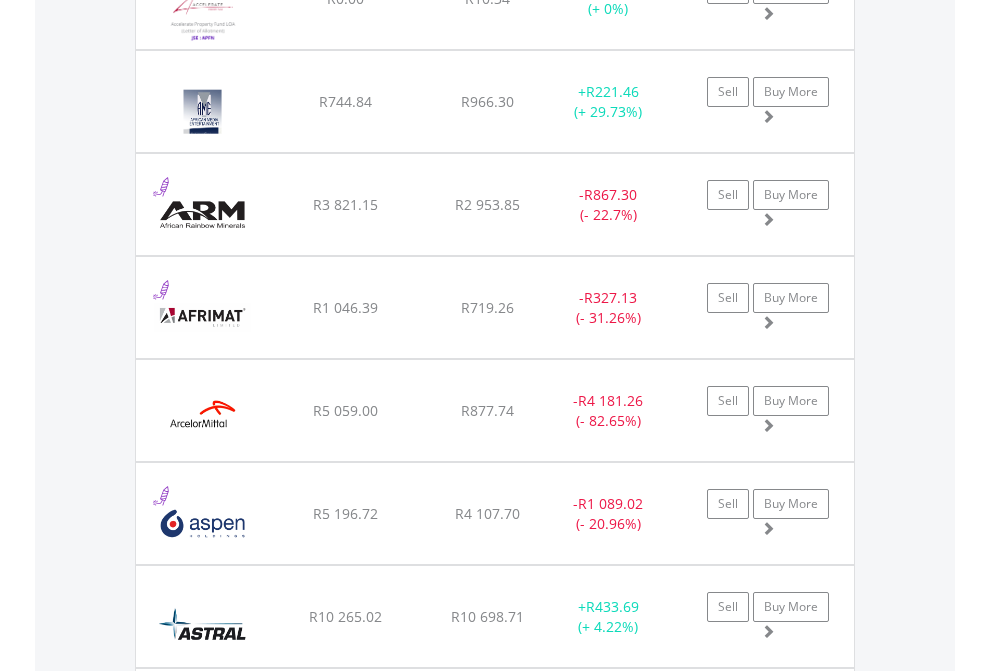 click on "TFSA" at bounding box center (818, -2196) 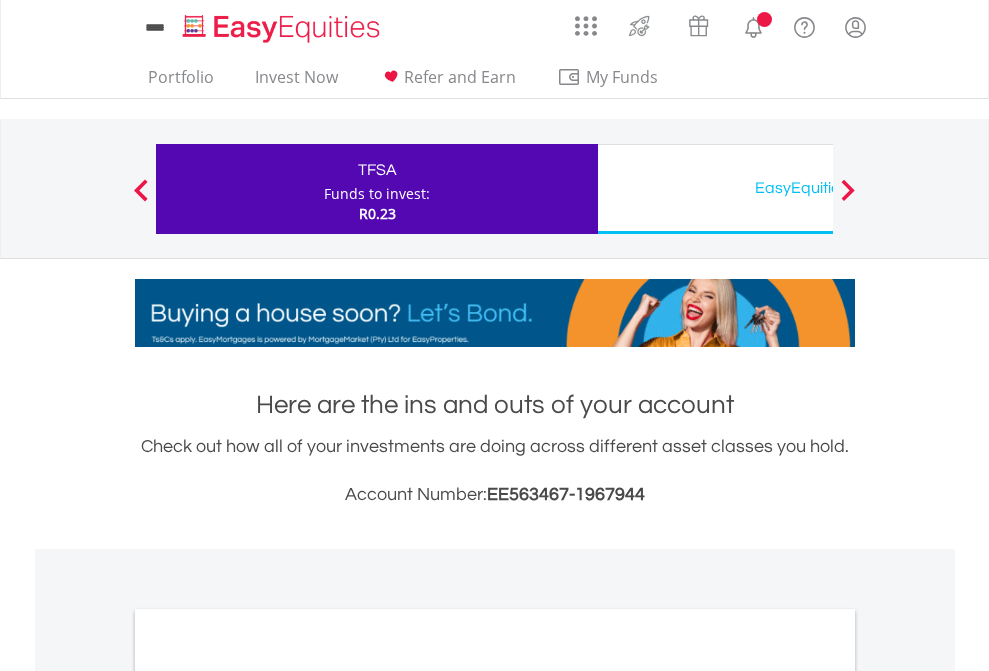 scroll, scrollTop: 0, scrollLeft: 0, axis: both 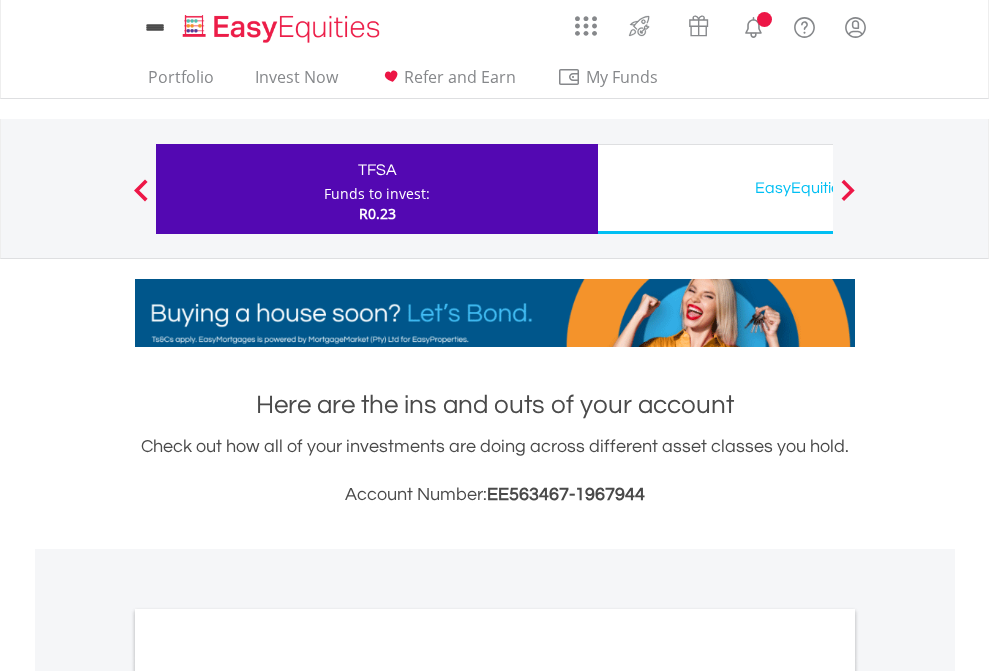 click on "All Holdings" at bounding box center [268, 1096] 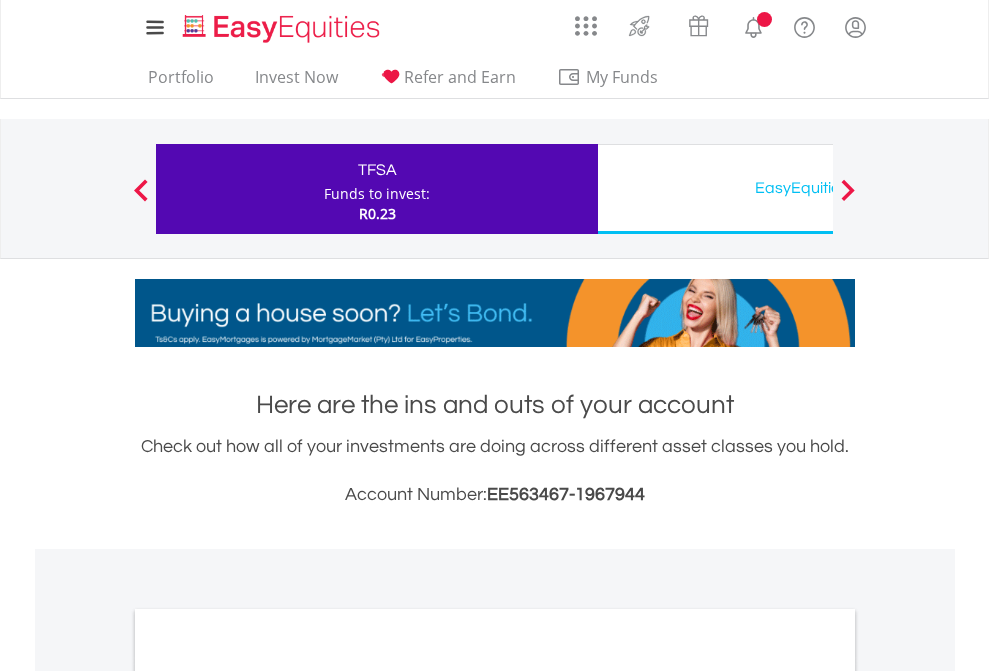 scroll, scrollTop: 1202, scrollLeft: 0, axis: vertical 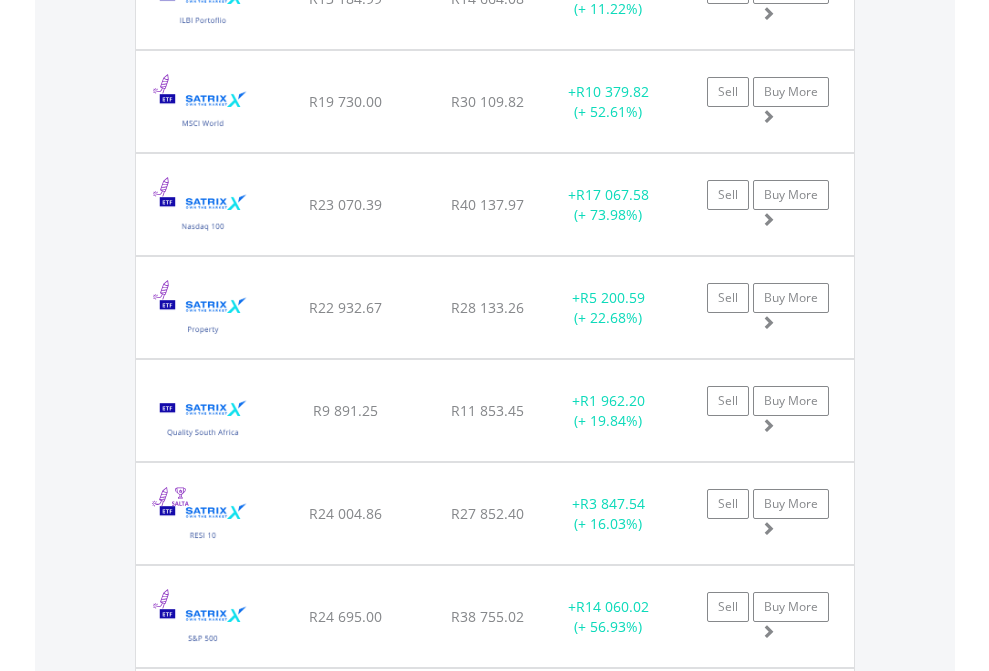 click on "EasyEquities USD" at bounding box center [818, -2156] 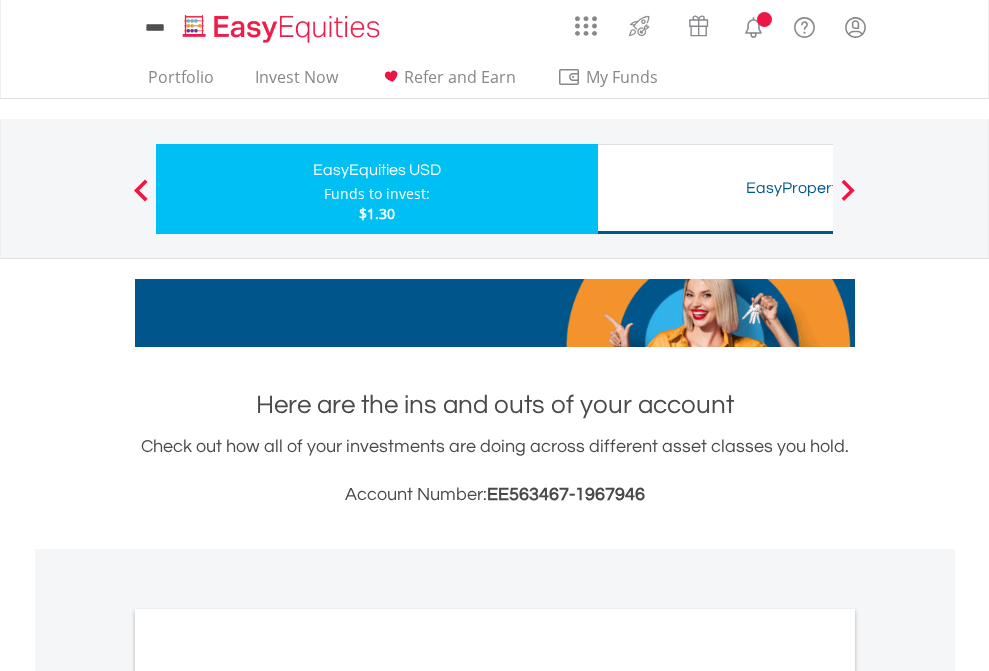 scroll, scrollTop: 0, scrollLeft: 0, axis: both 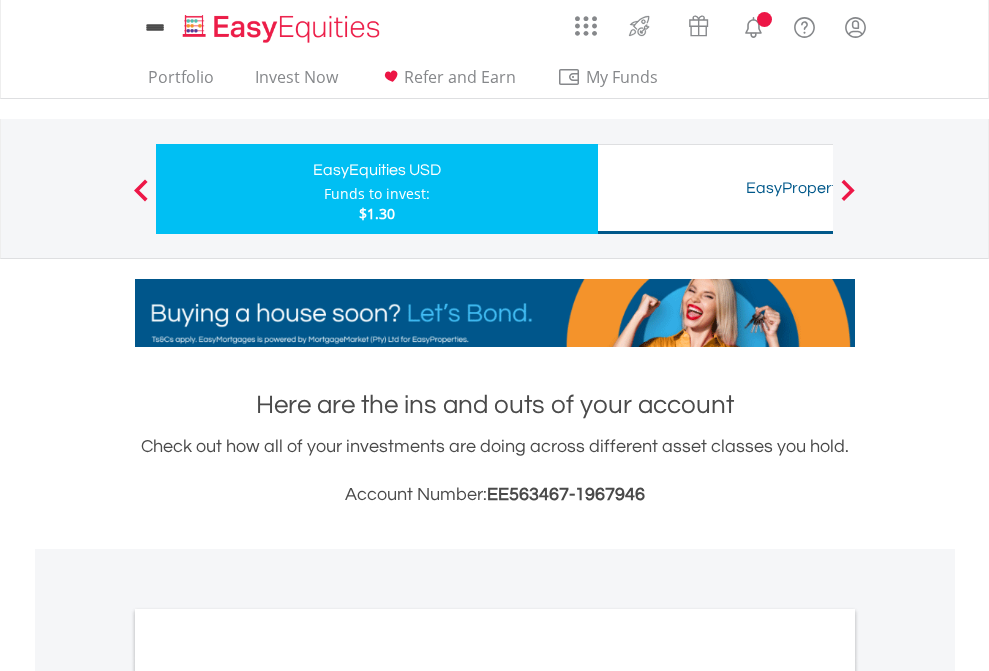 click on "All Holdings" at bounding box center (268, 1096) 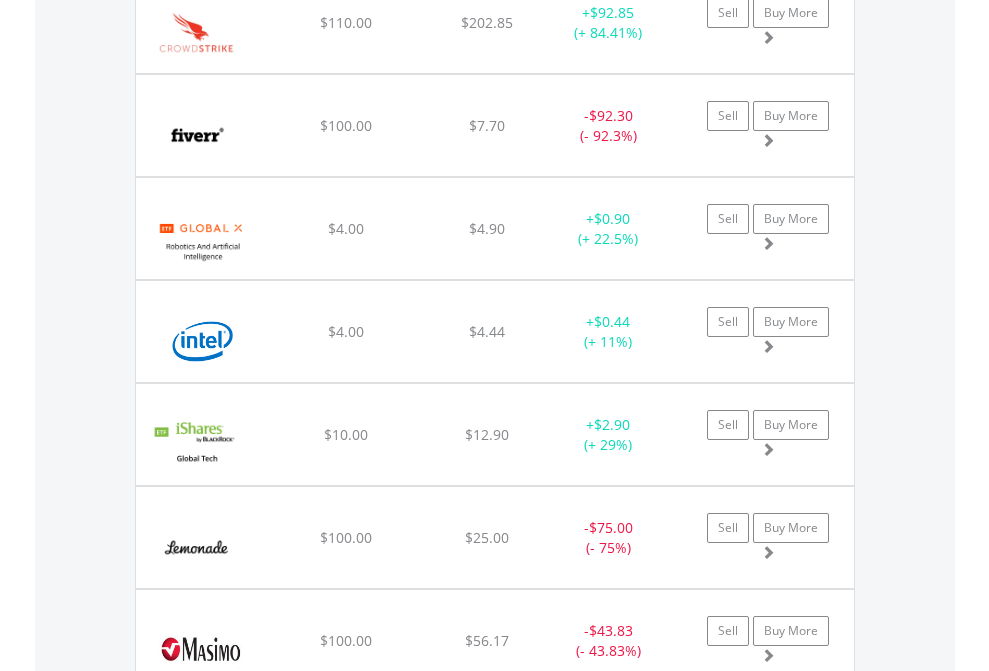 scroll, scrollTop: 2265, scrollLeft: 0, axis: vertical 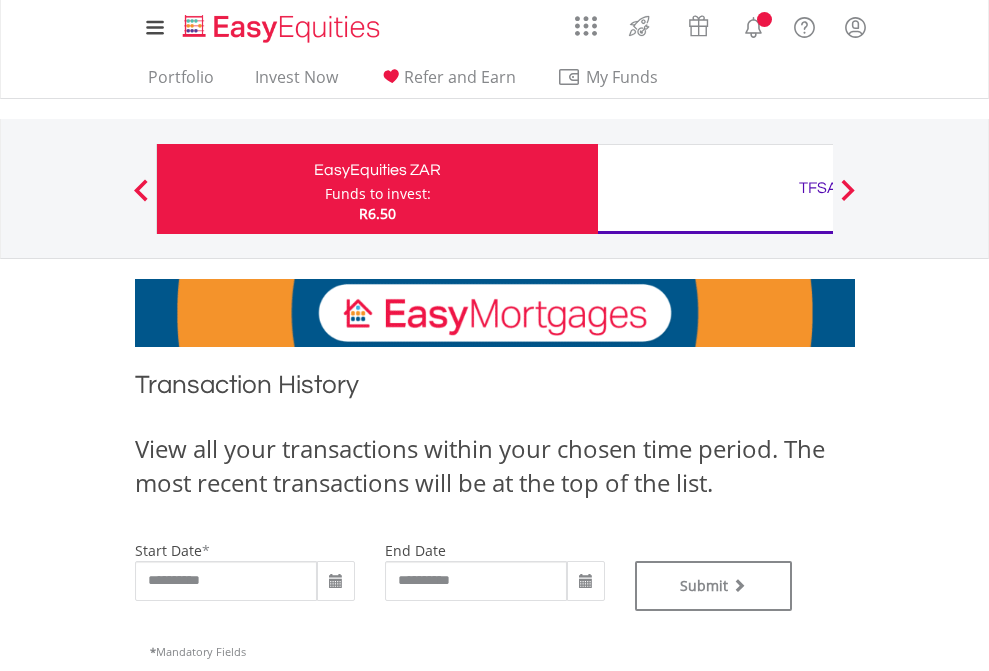 type on "**********" 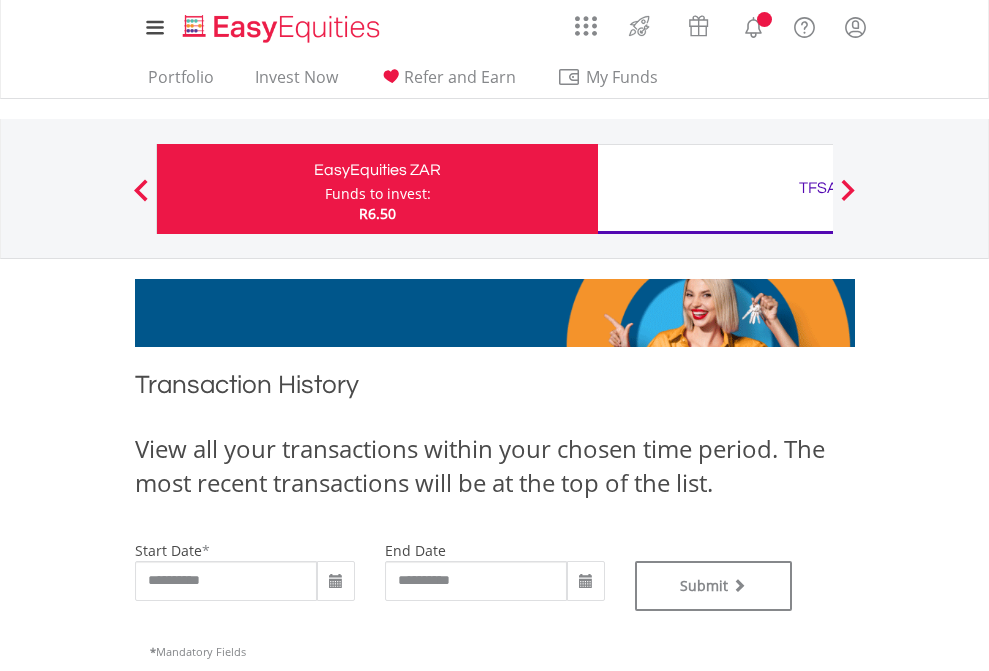 scroll, scrollTop: 0, scrollLeft: 0, axis: both 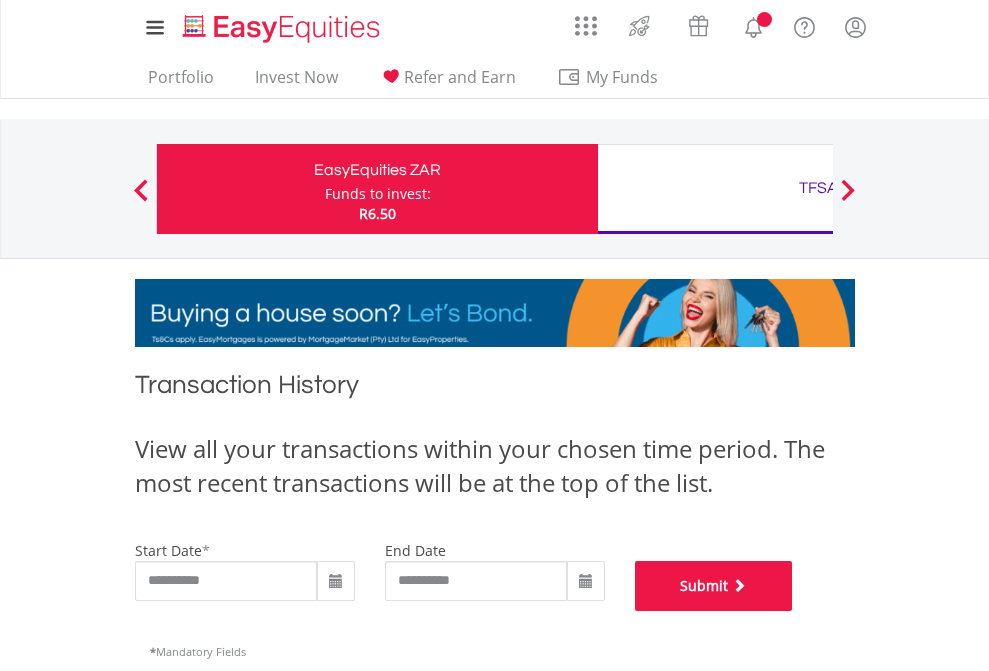 click on "Submit" at bounding box center [714, 586] 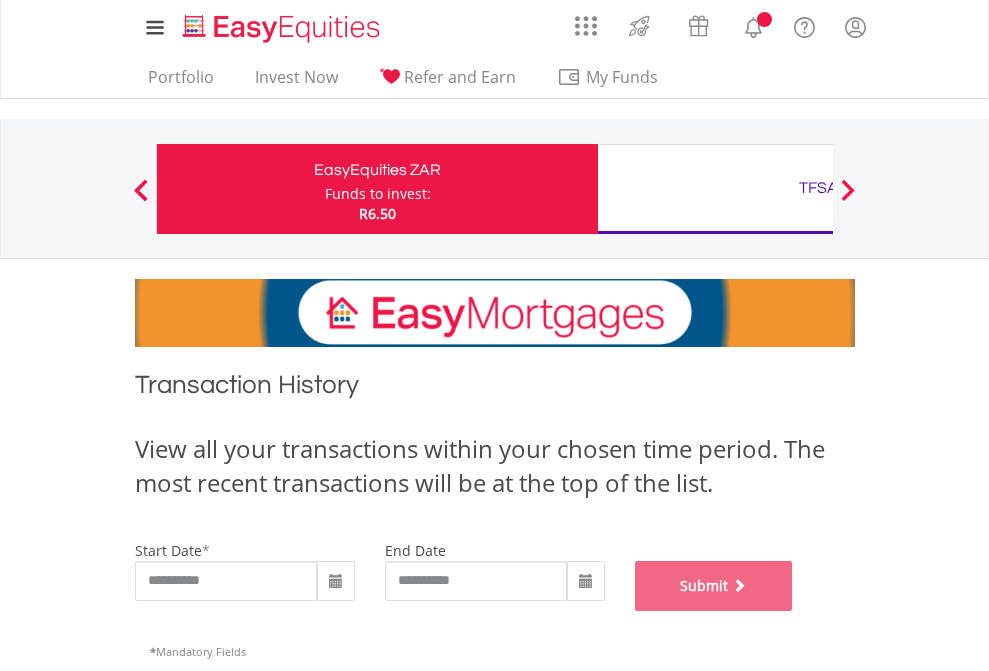 scroll, scrollTop: 811, scrollLeft: 0, axis: vertical 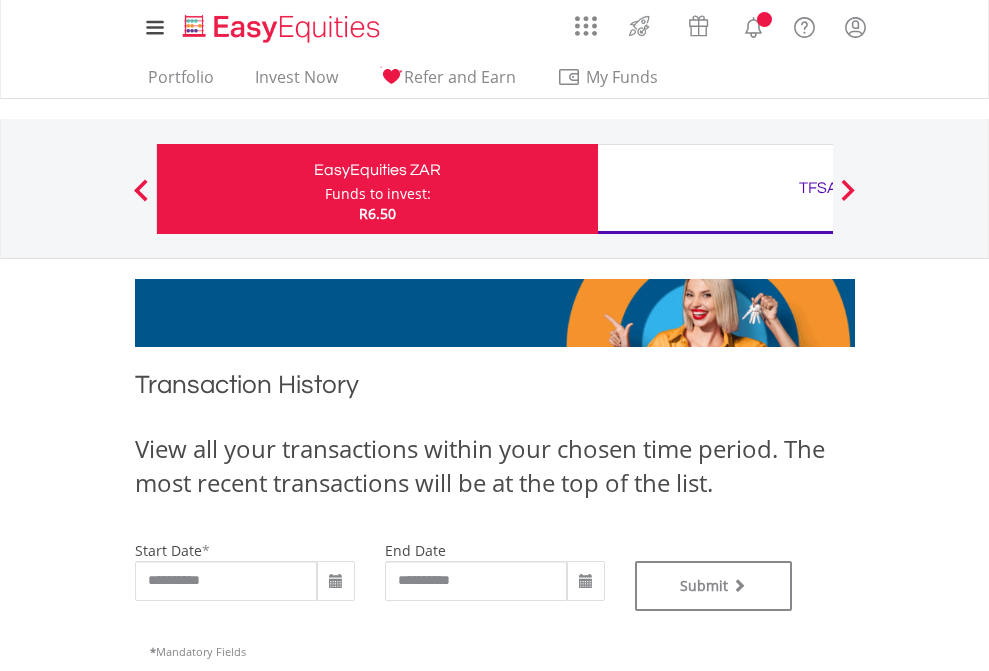 click on "TFSA" at bounding box center (818, 188) 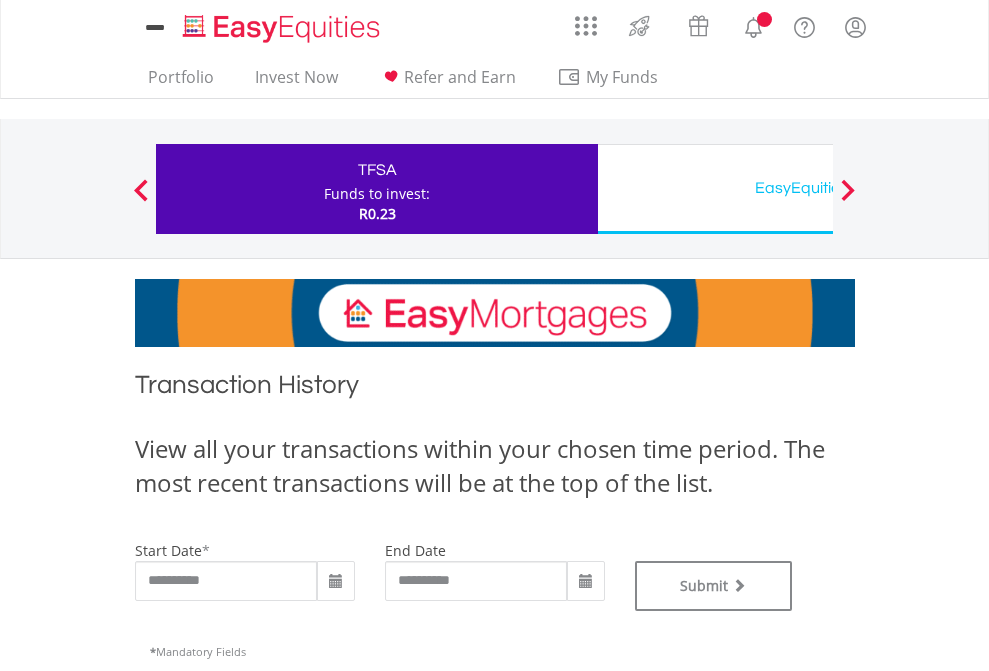scroll, scrollTop: 0, scrollLeft: 0, axis: both 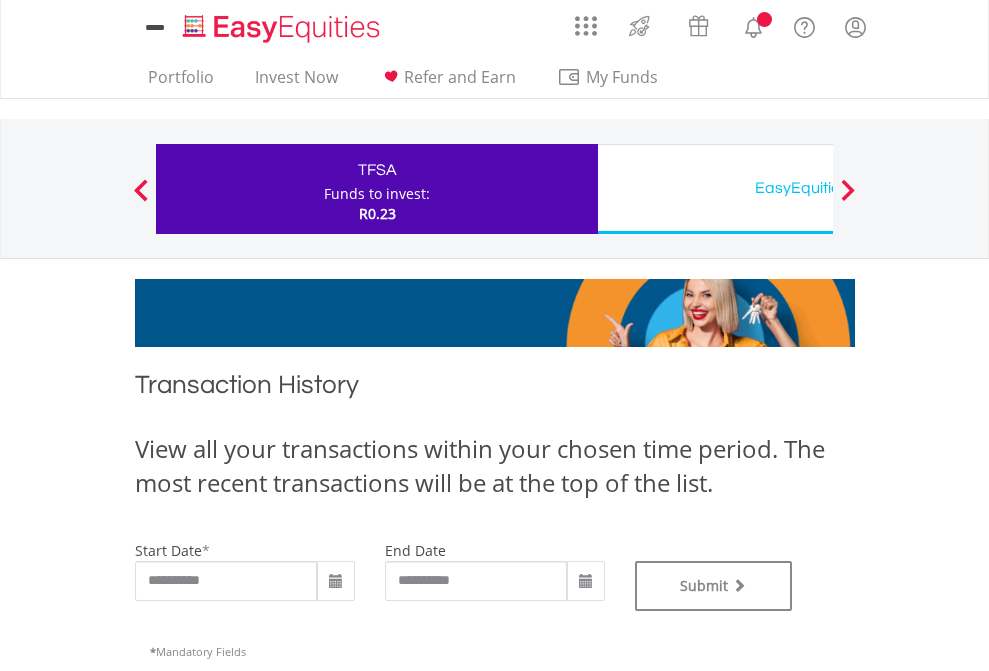 type on "**********" 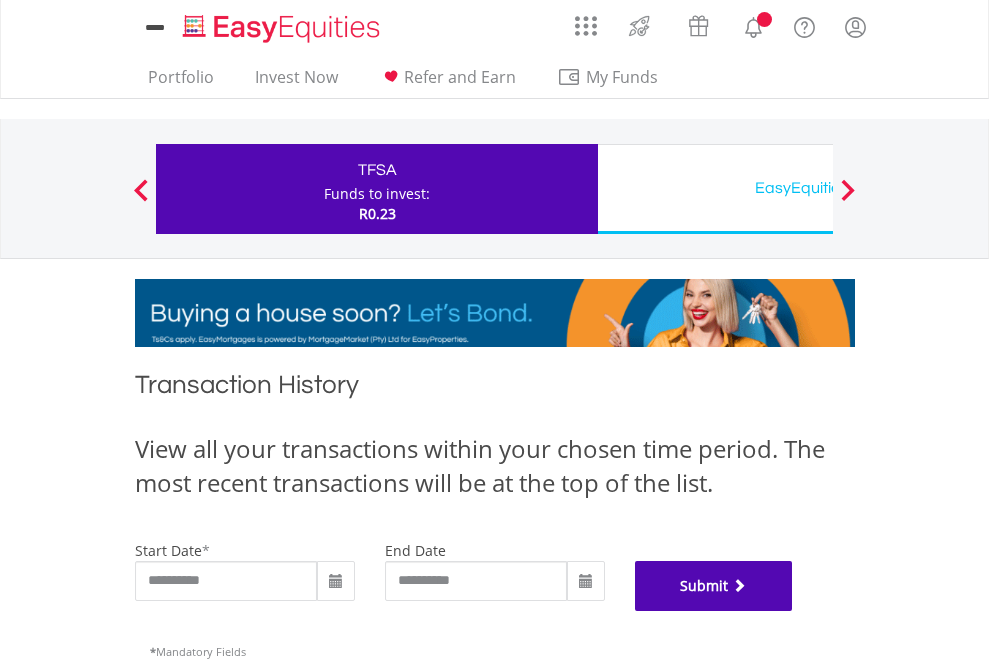 click on "Submit" at bounding box center (714, 586) 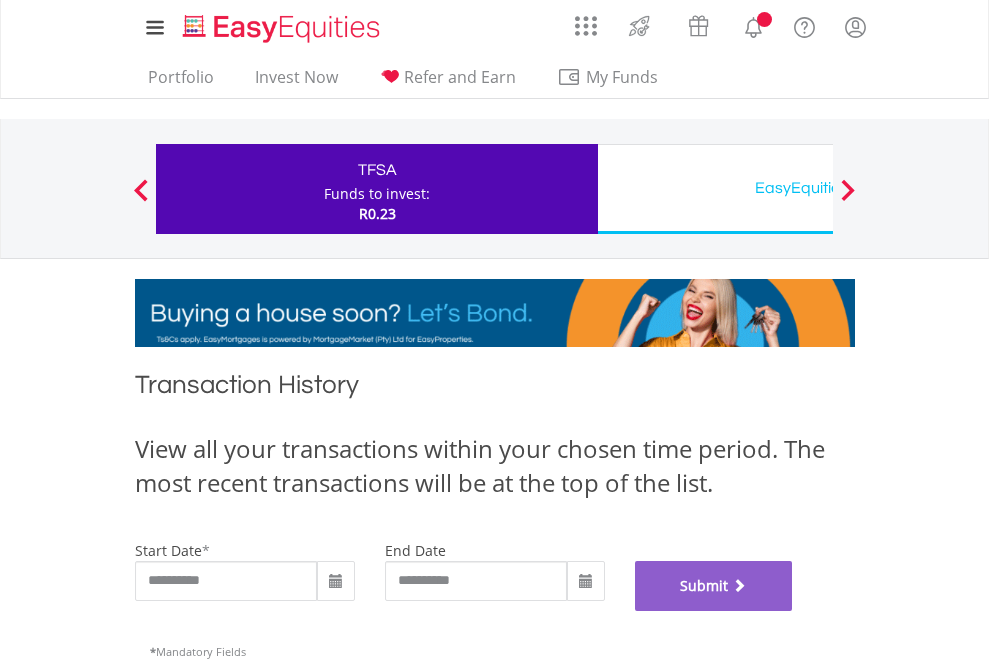 scroll, scrollTop: 811, scrollLeft: 0, axis: vertical 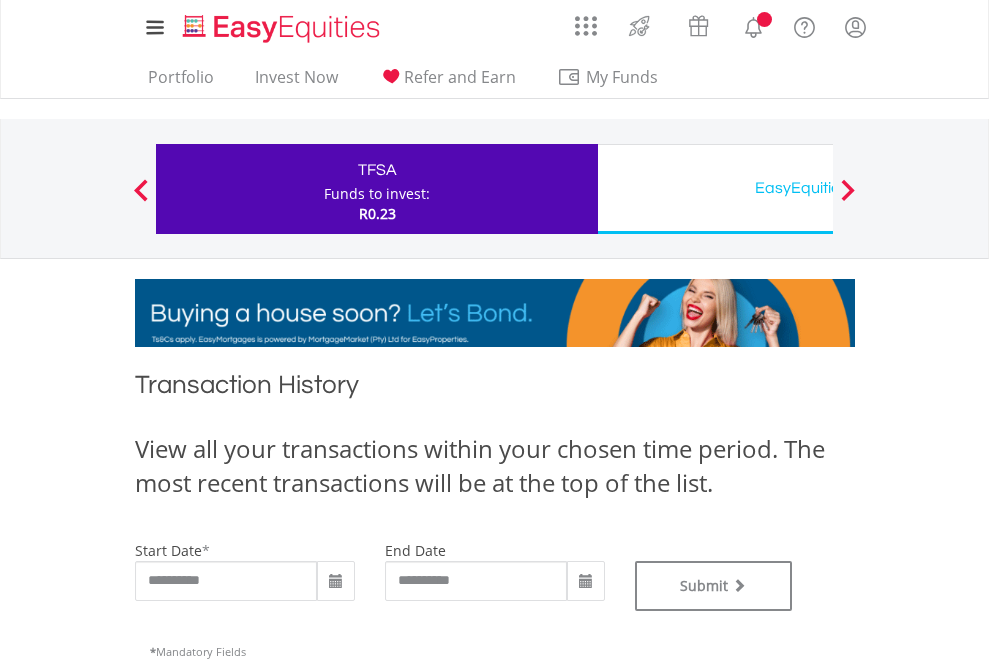 click on "EasyEquities USD" at bounding box center (818, 188) 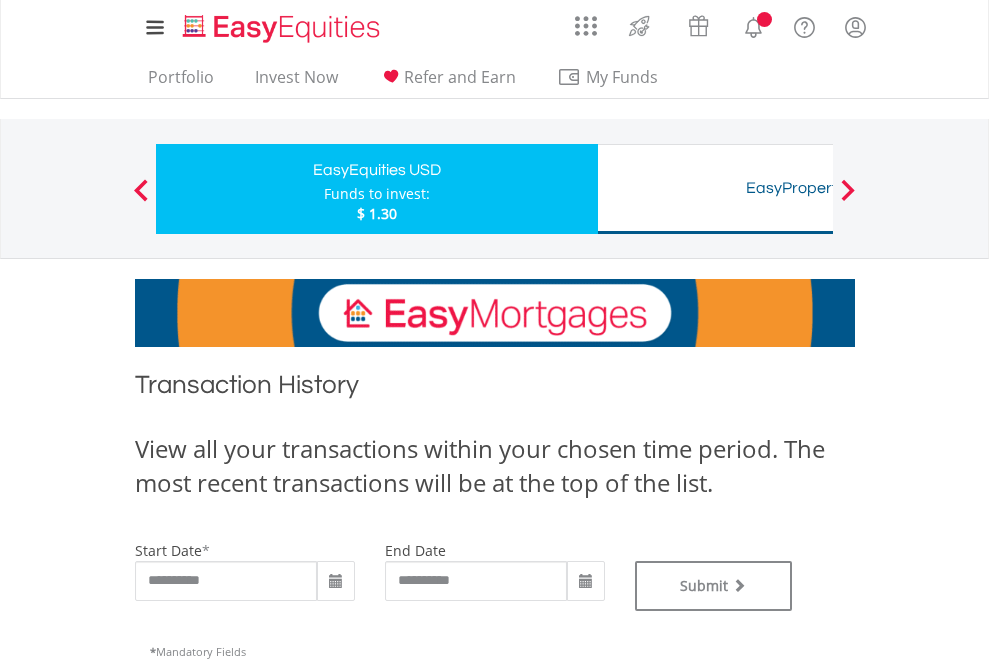 scroll, scrollTop: 0, scrollLeft: 0, axis: both 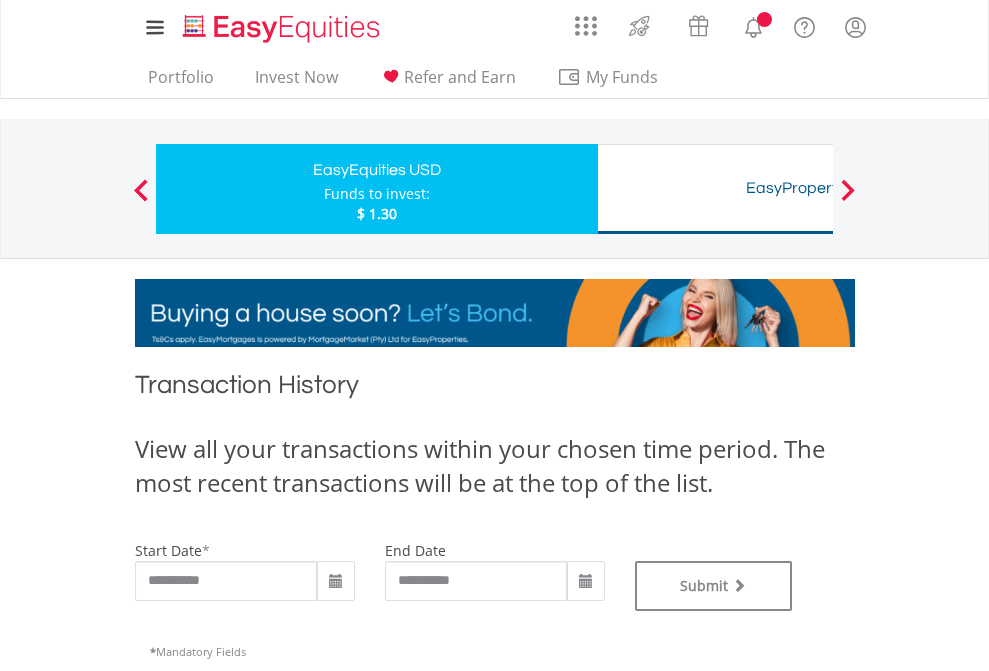 type on "**********" 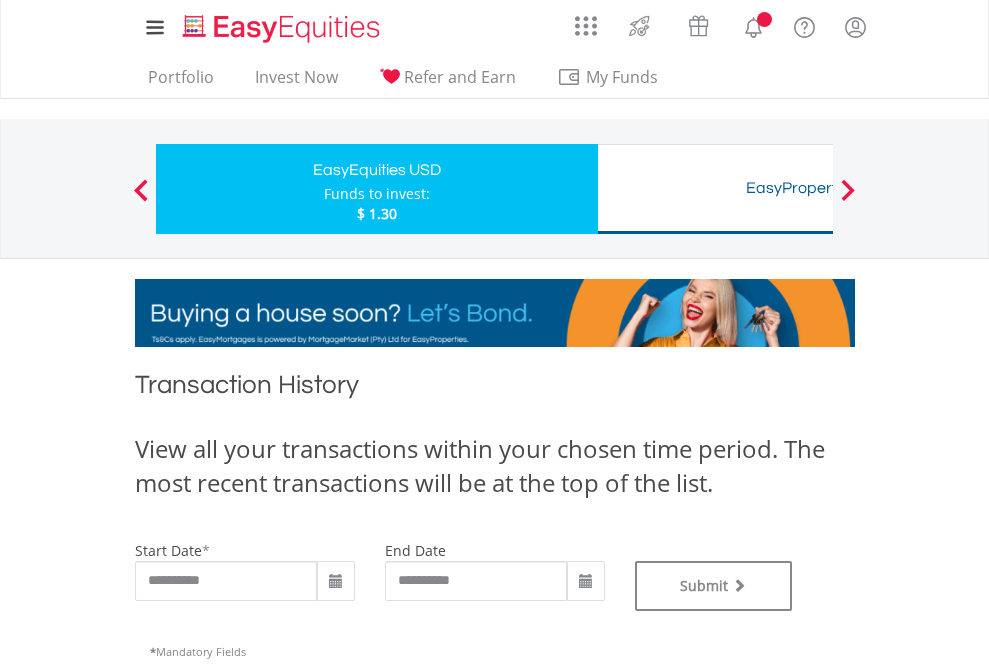 type on "**********" 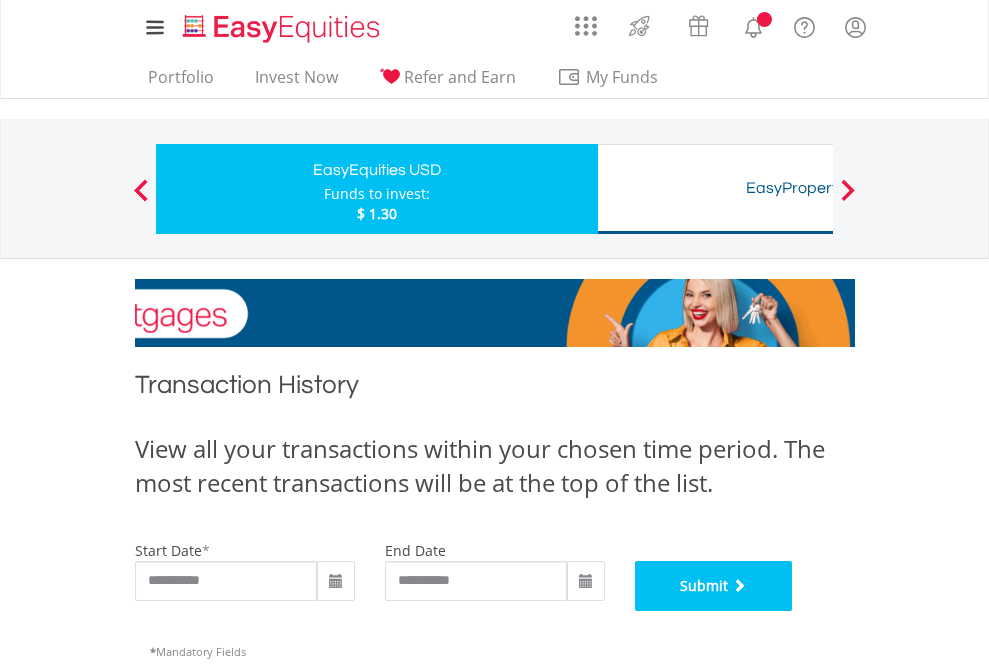 click on "Submit" at bounding box center [714, 586] 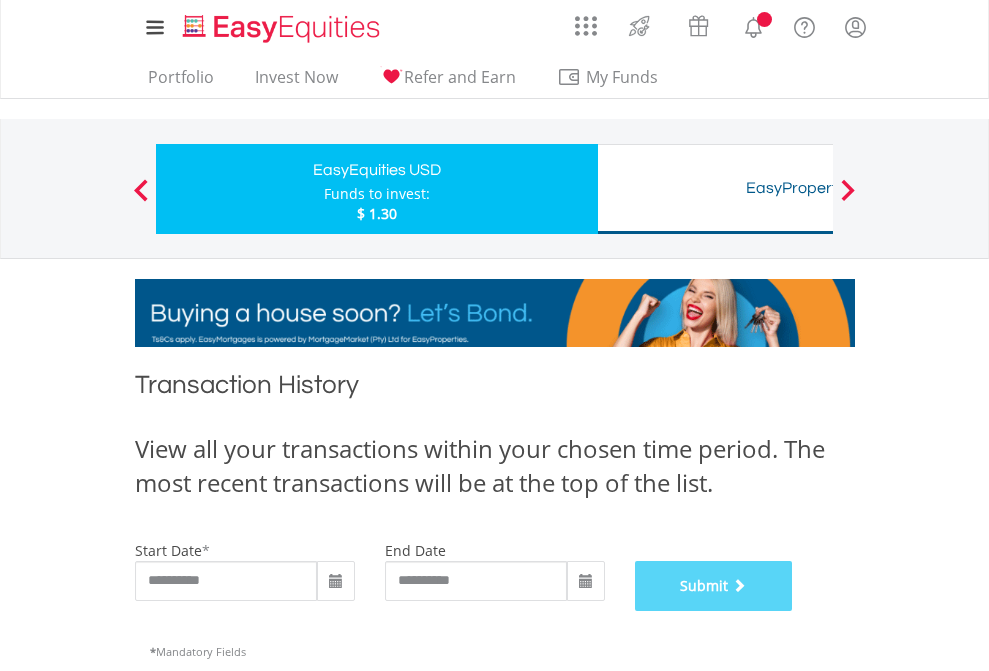scroll, scrollTop: 811, scrollLeft: 0, axis: vertical 